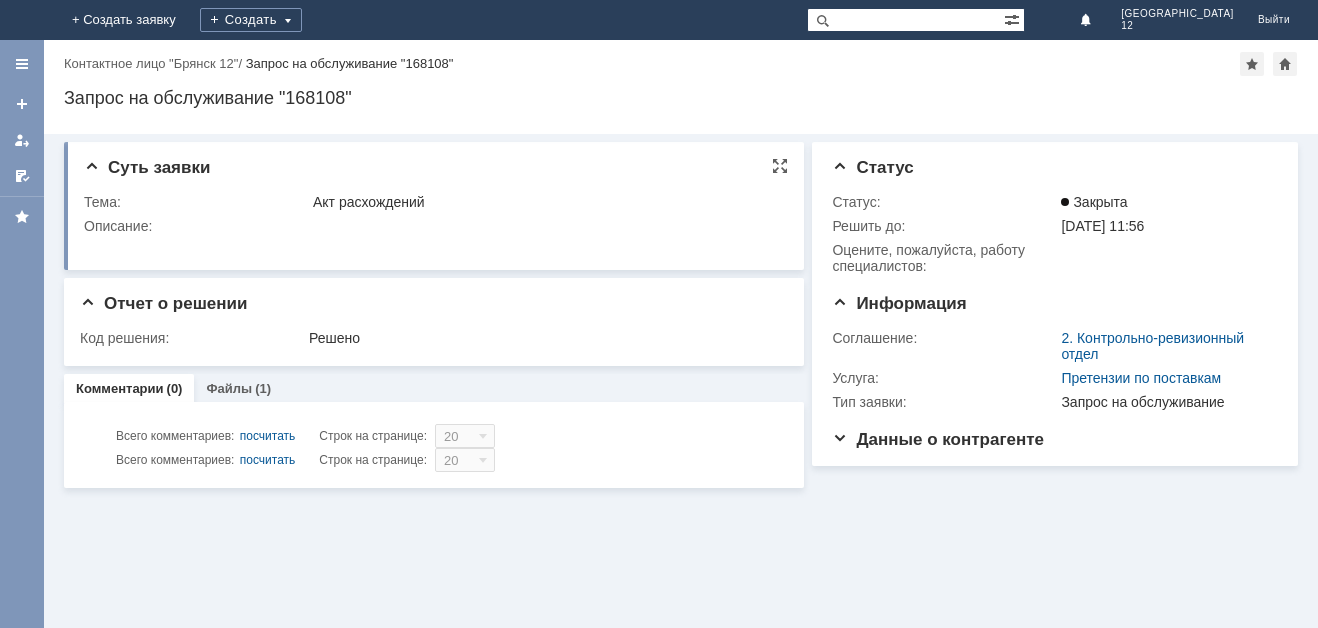 scroll, scrollTop: 0, scrollLeft: 0, axis: both 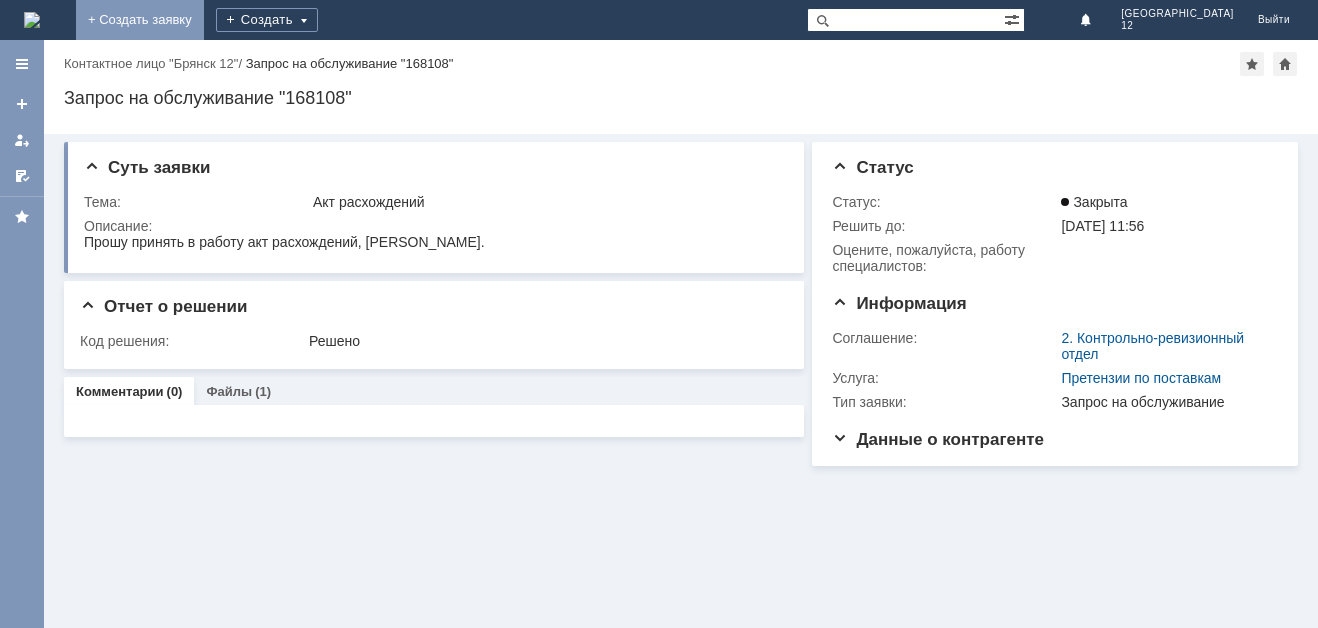 click on "+ Создать заявку" at bounding box center [140, 20] 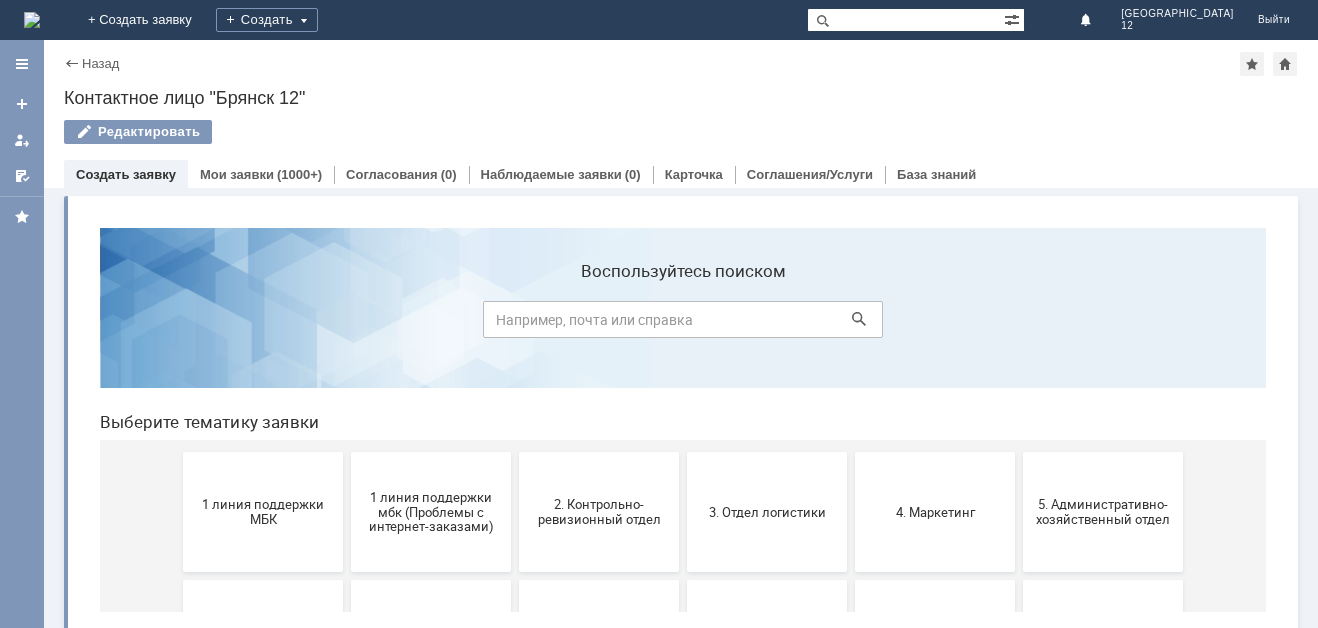 scroll, scrollTop: 0, scrollLeft: 0, axis: both 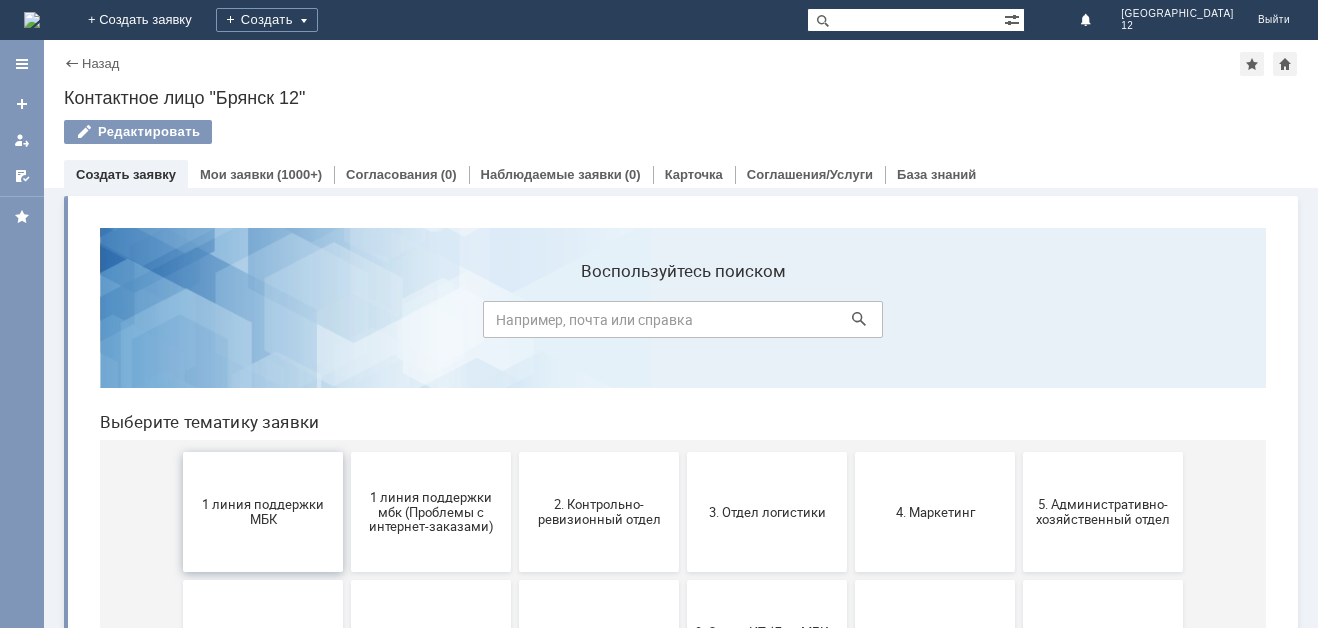 click on "1 линия поддержки МБК" at bounding box center (263, 512) 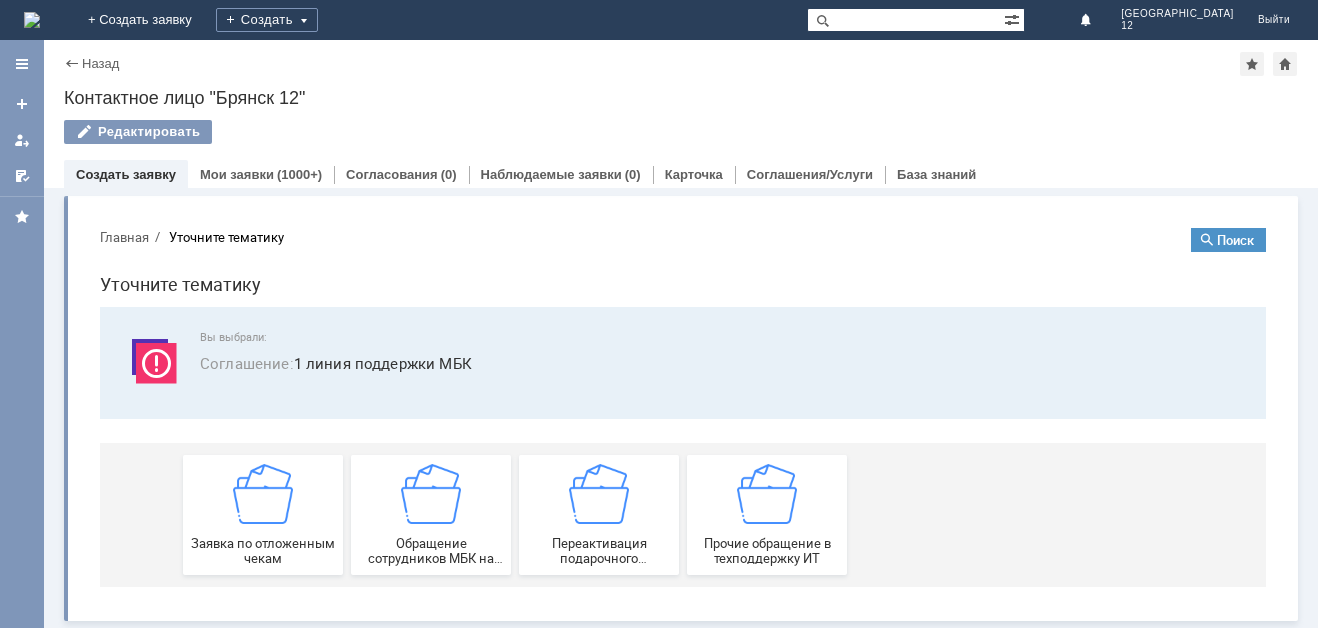 click at bounding box center [263, 494] 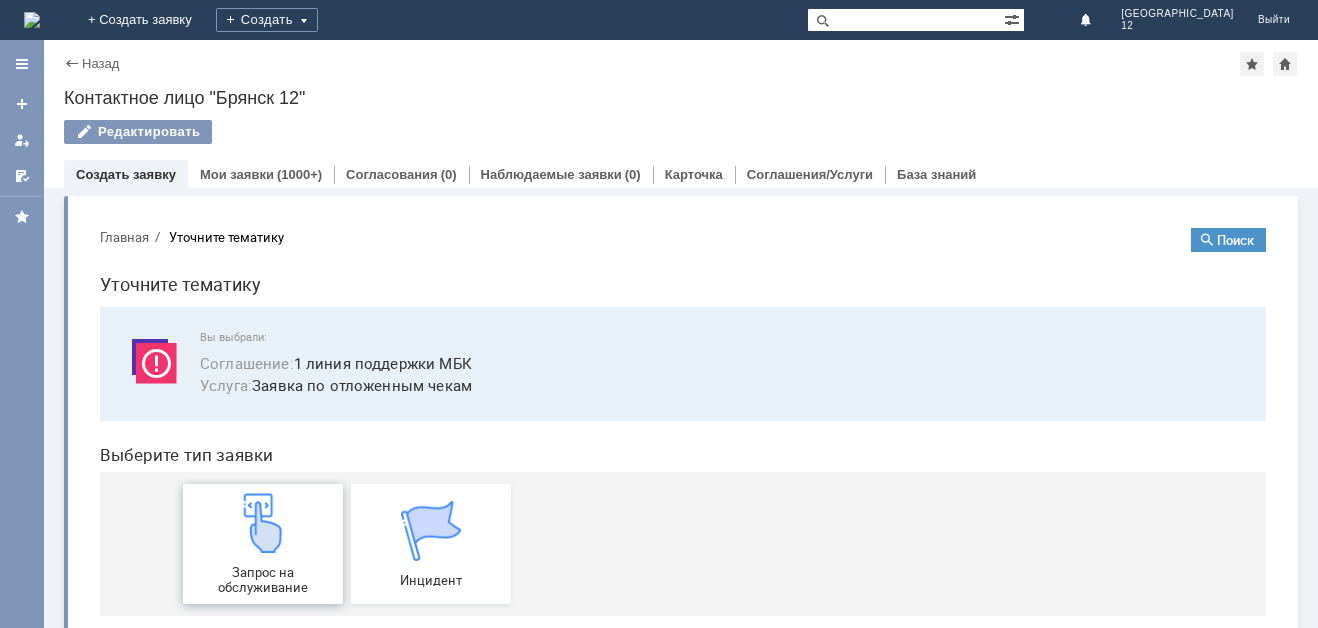 click at bounding box center [263, 523] 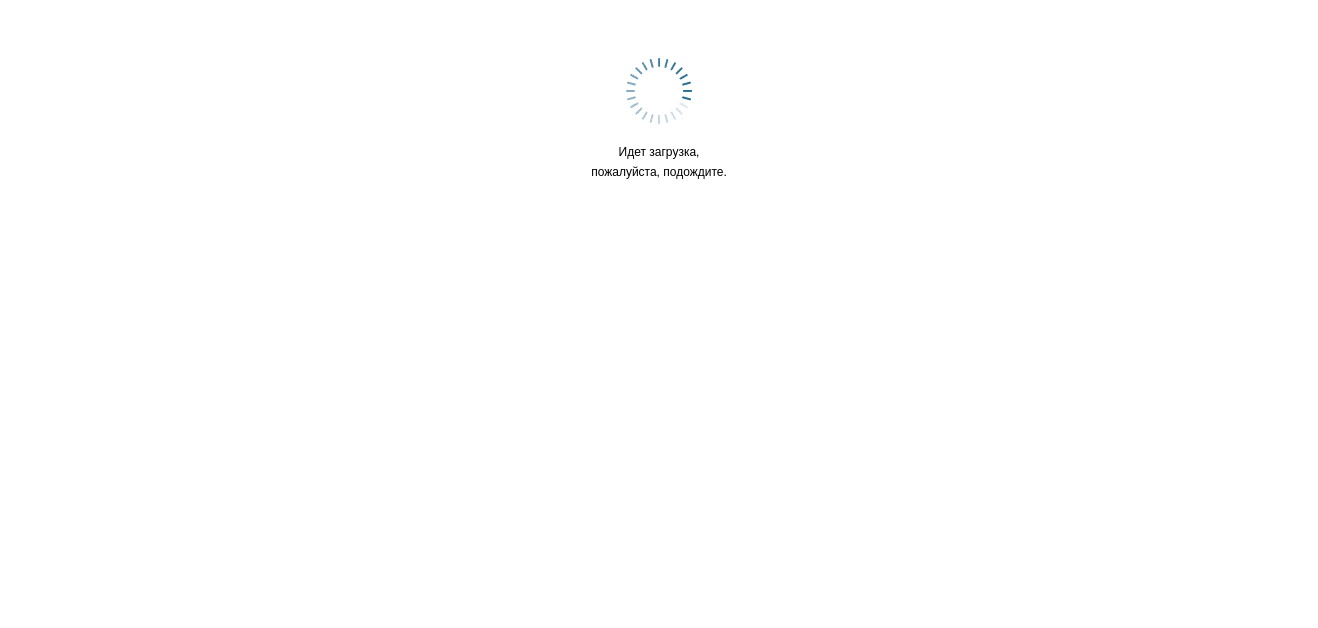 scroll, scrollTop: 0, scrollLeft: 0, axis: both 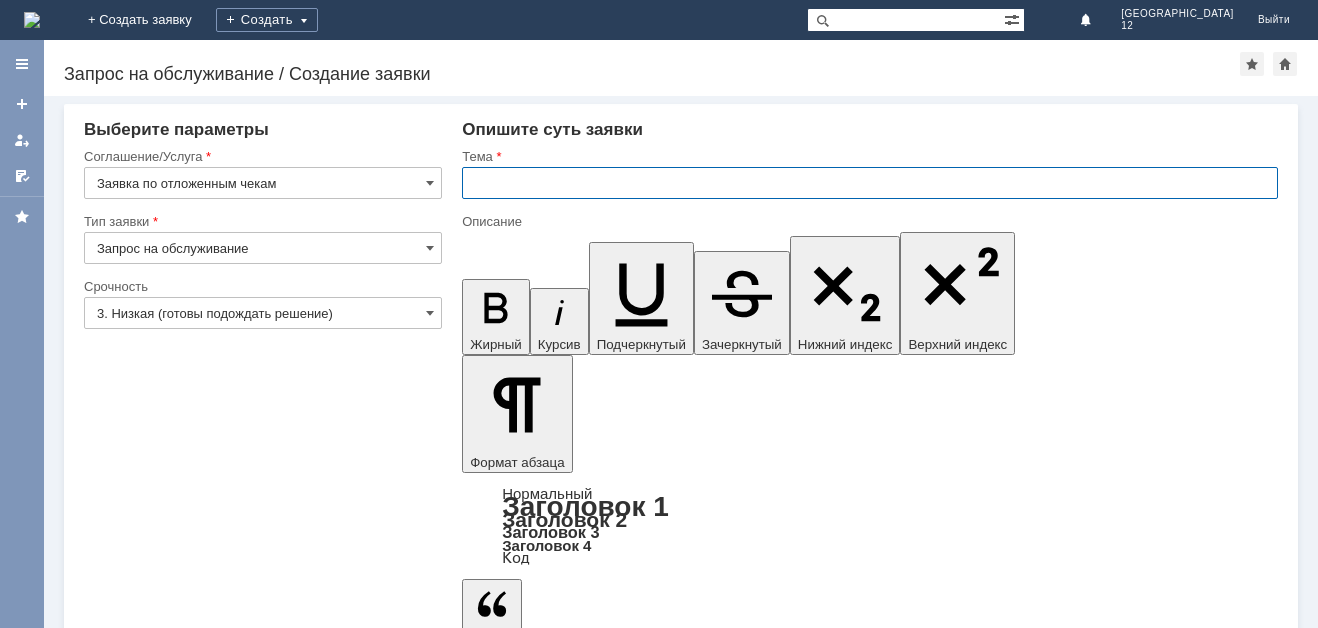 click at bounding box center [870, 183] 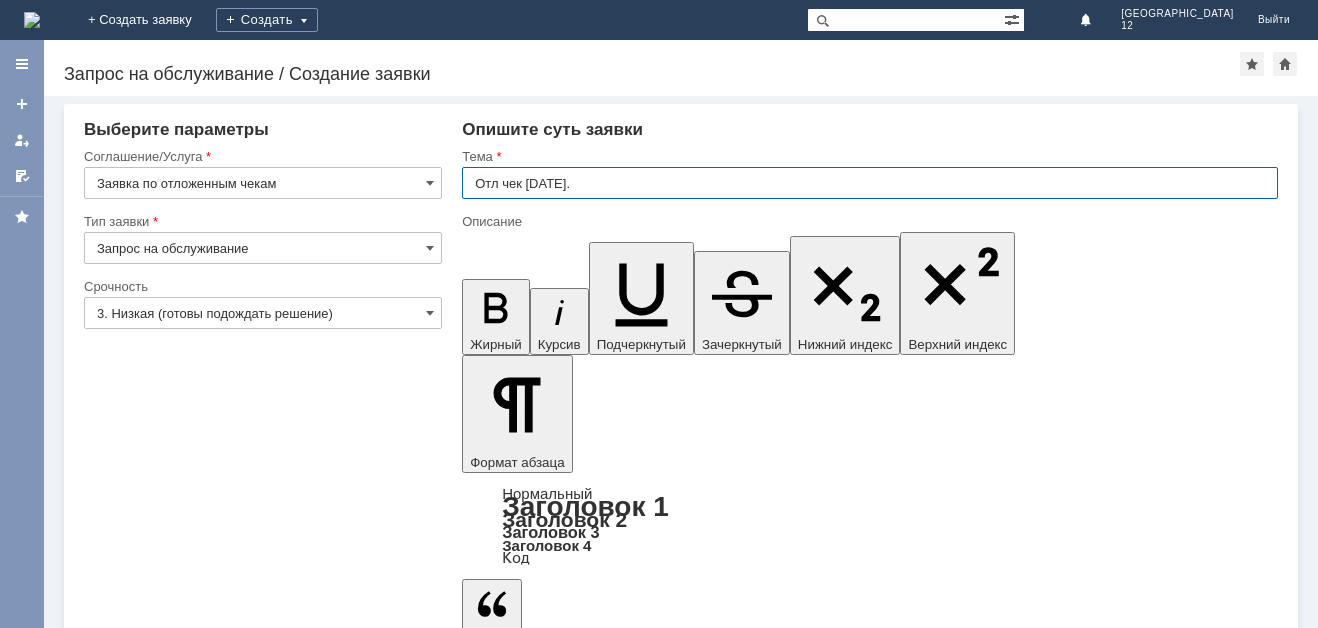 type on "Отл чек 07.07.2025." 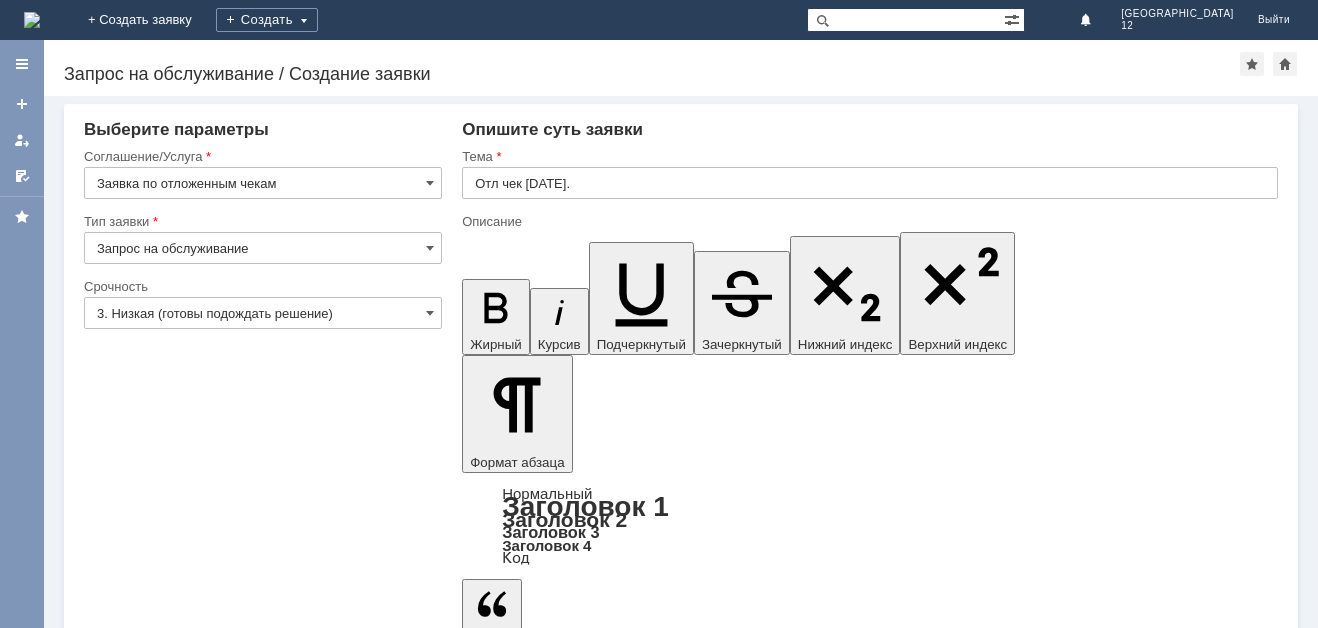 type 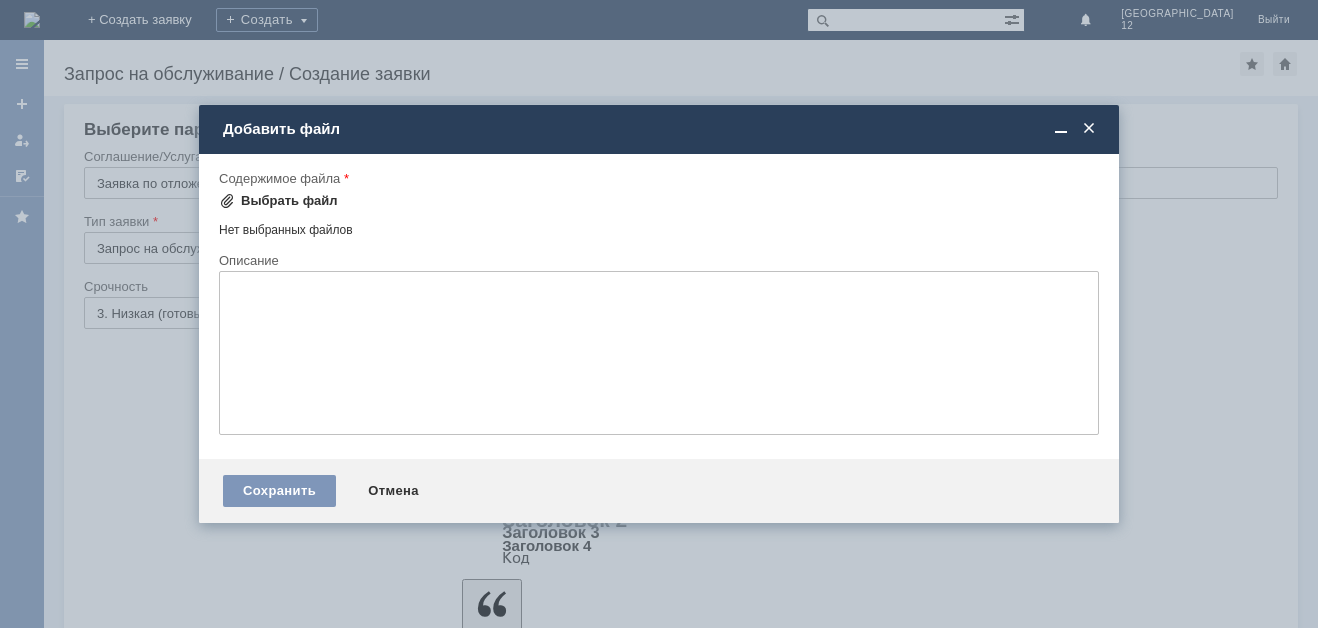 click on "Выбрать файл" at bounding box center [289, 201] 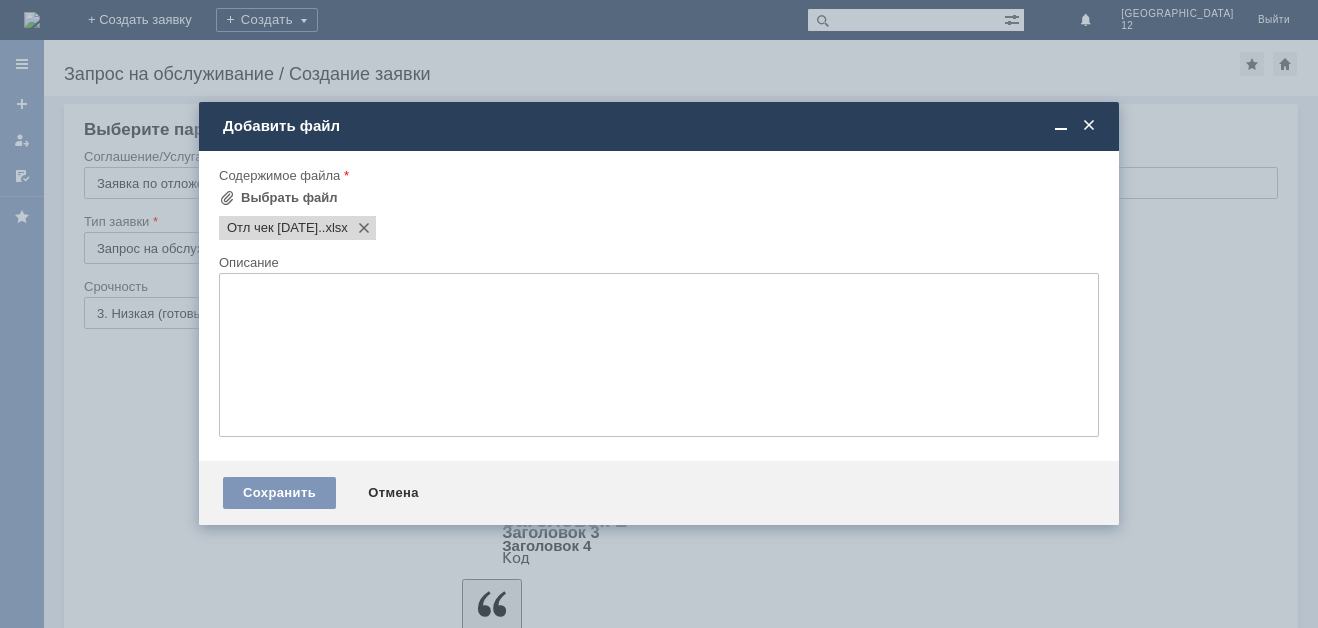 scroll, scrollTop: 0, scrollLeft: 0, axis: both 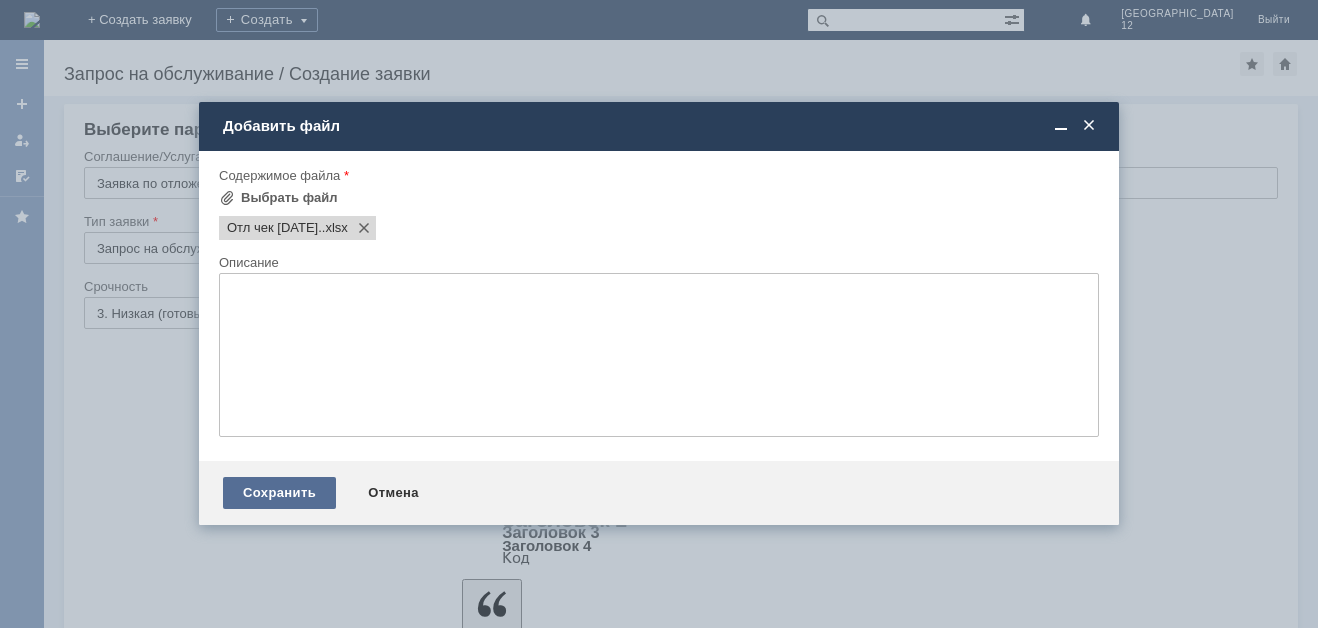 click on "Сохранить" at bounding box center (279, 493) 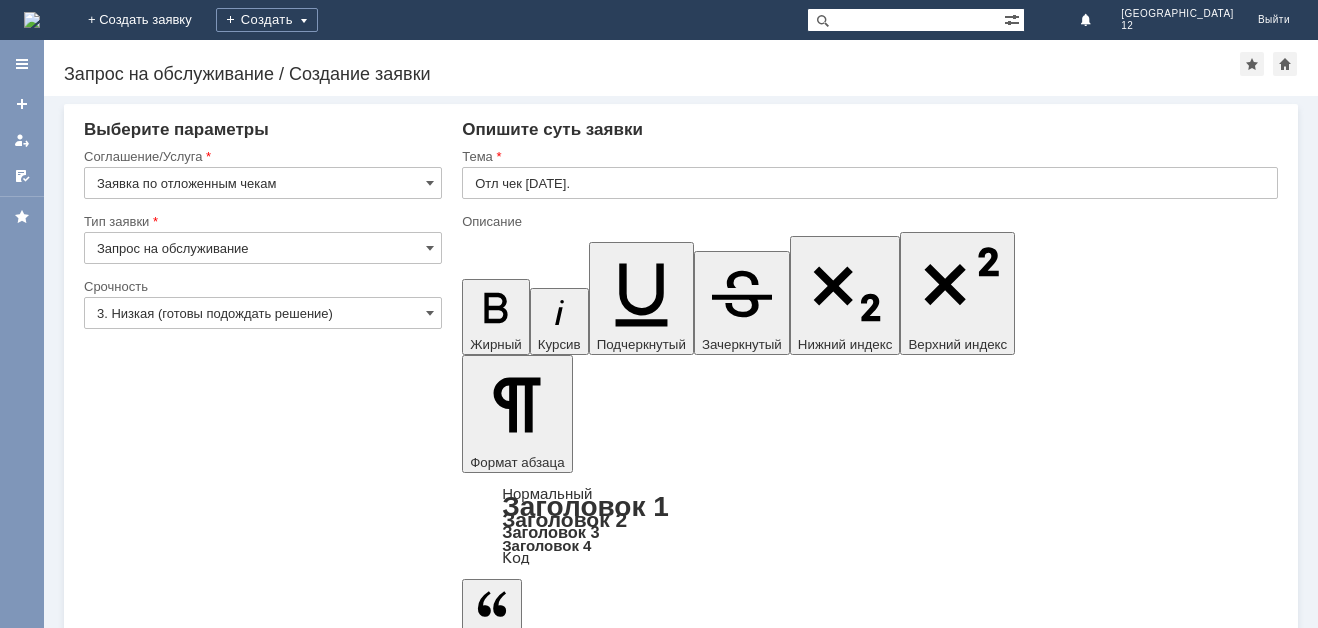click on "Сохранить" at bounding box center [144, 5623] 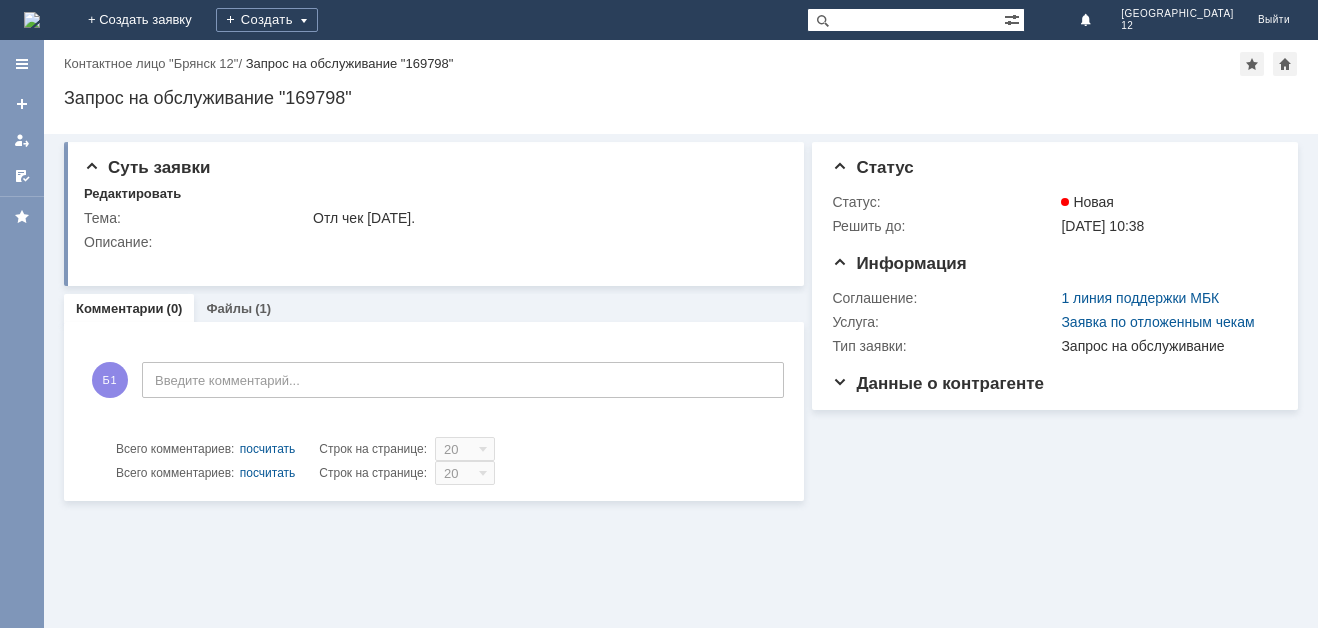 scroll, scrollTop: 0, scrollLeft: 0, axis: both 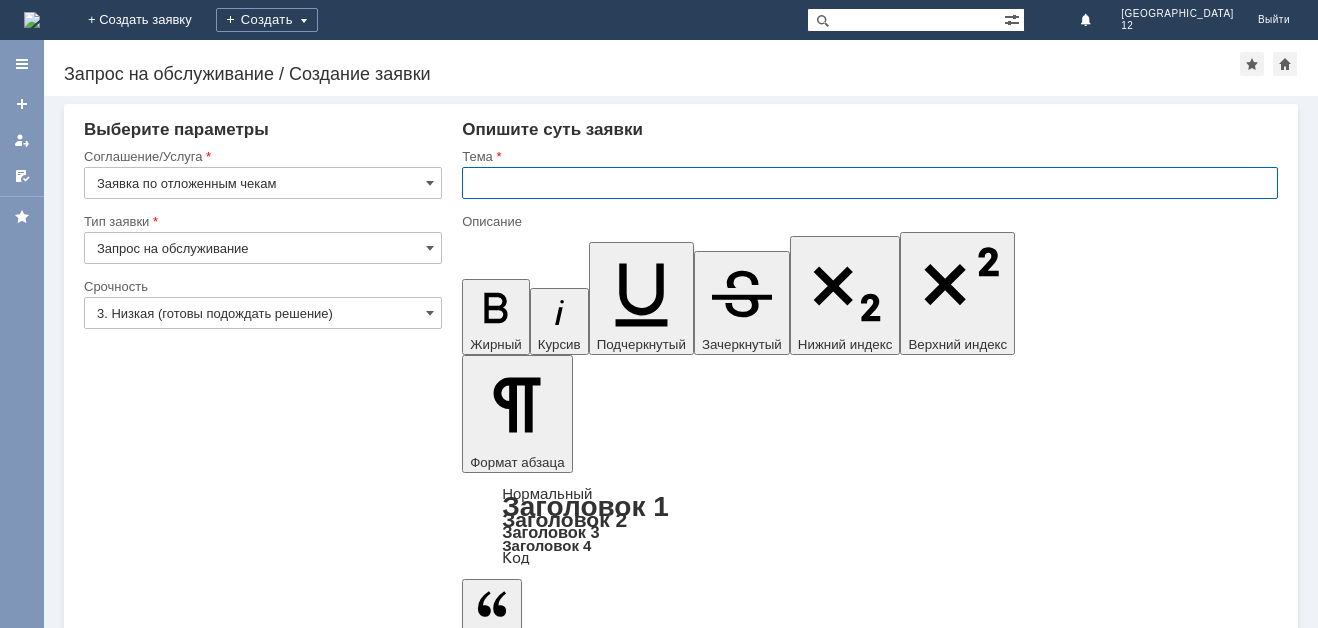 click at bounding box center (870, 183) 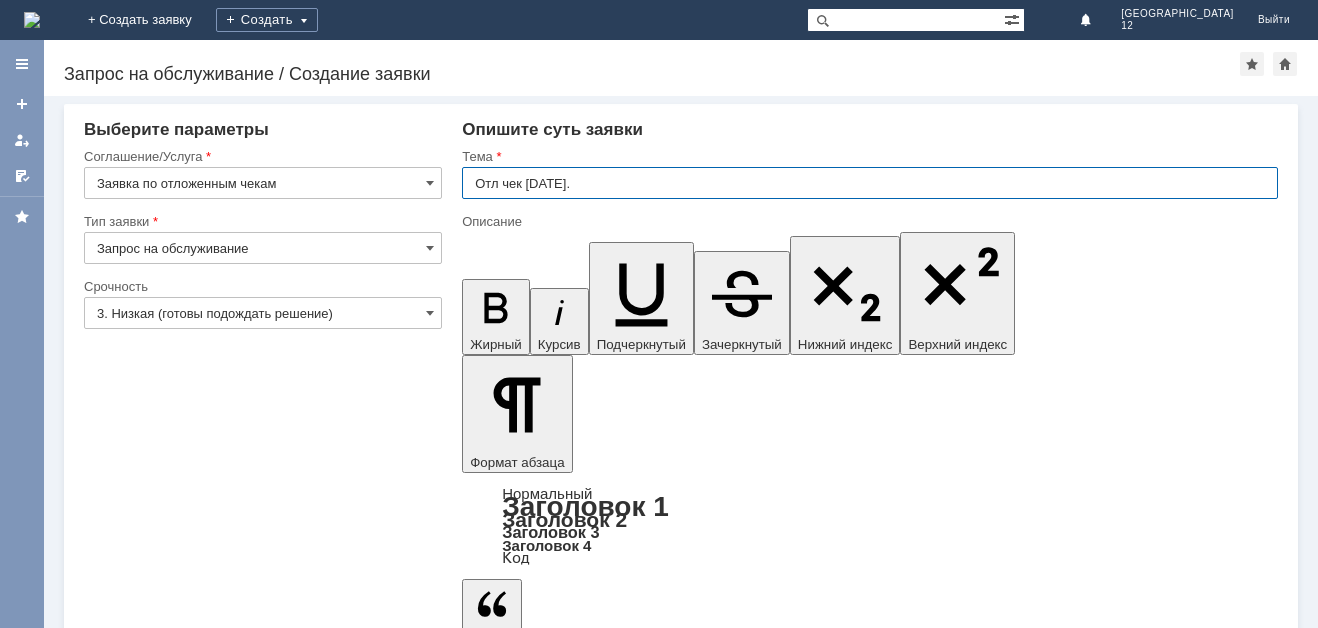type on "Отл чек 07.07.2025." 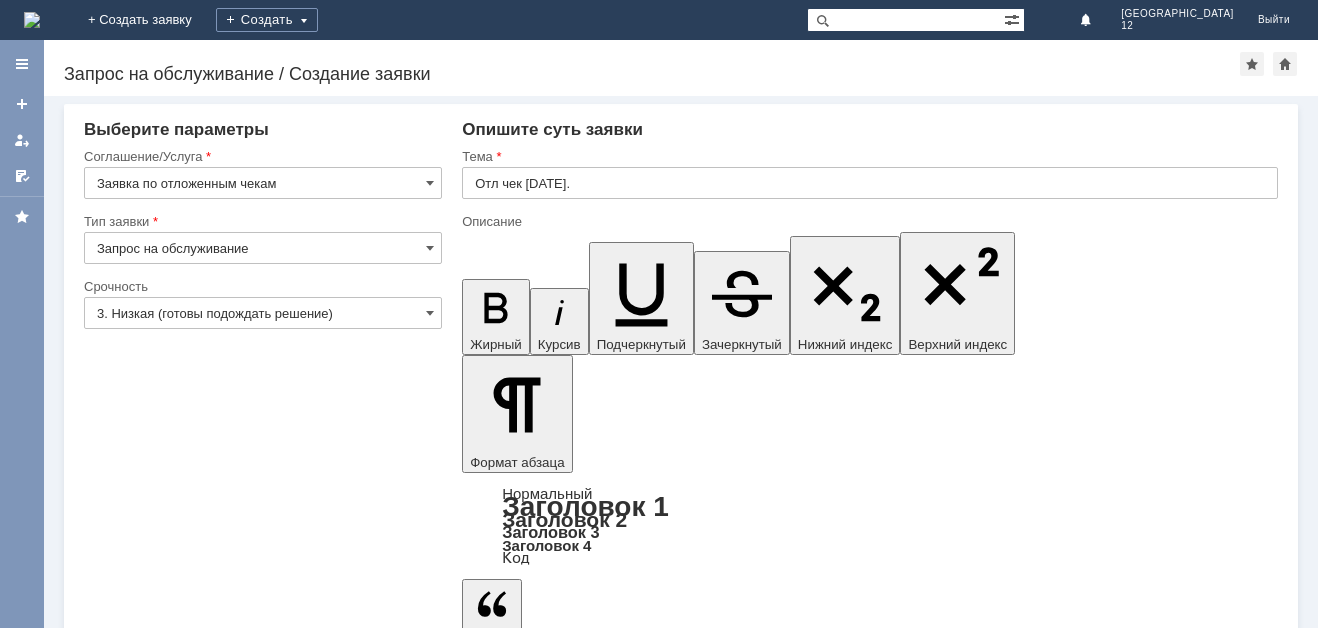 click at bounding box center (625, 5332) 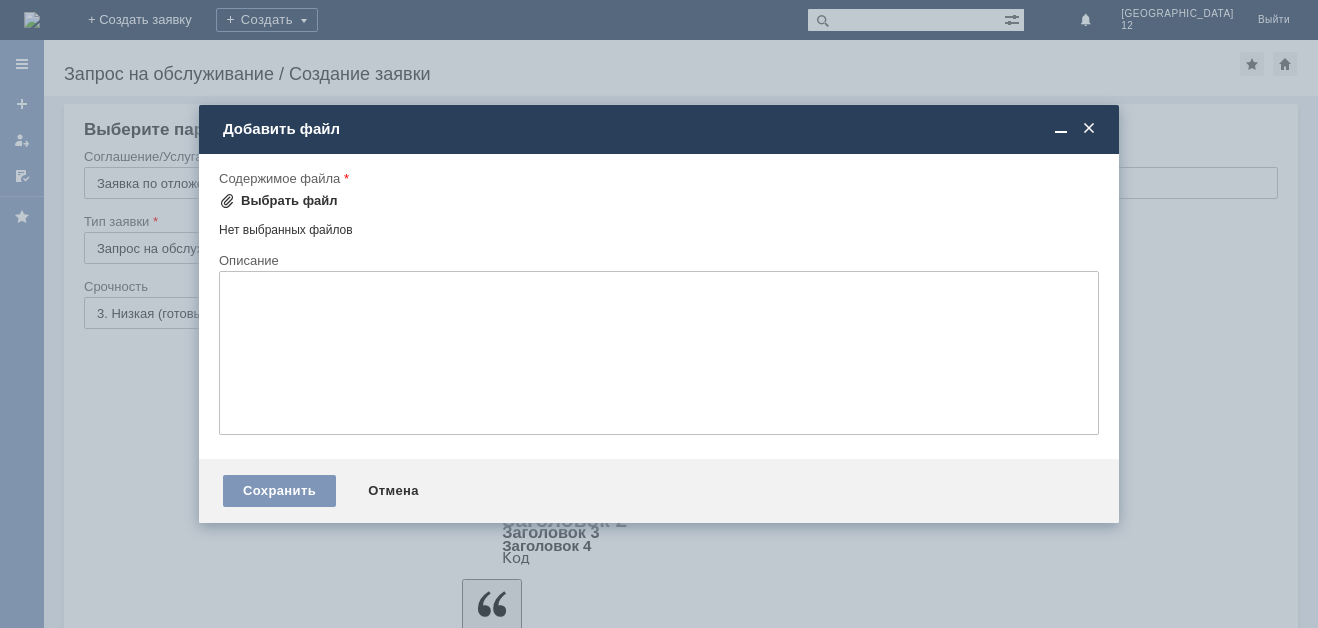 click on "Выбрать файл" at bounding box center [289, 201] 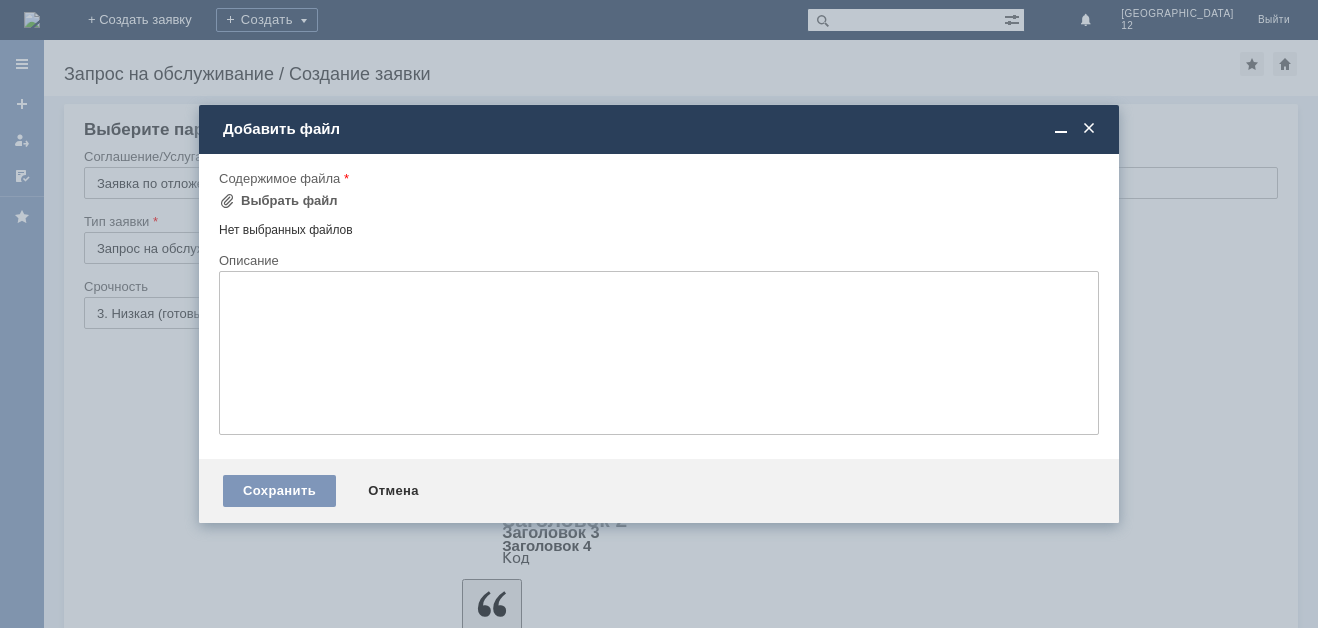 scroll, scrollTop: 0, scrollLeft: 0, axis: both 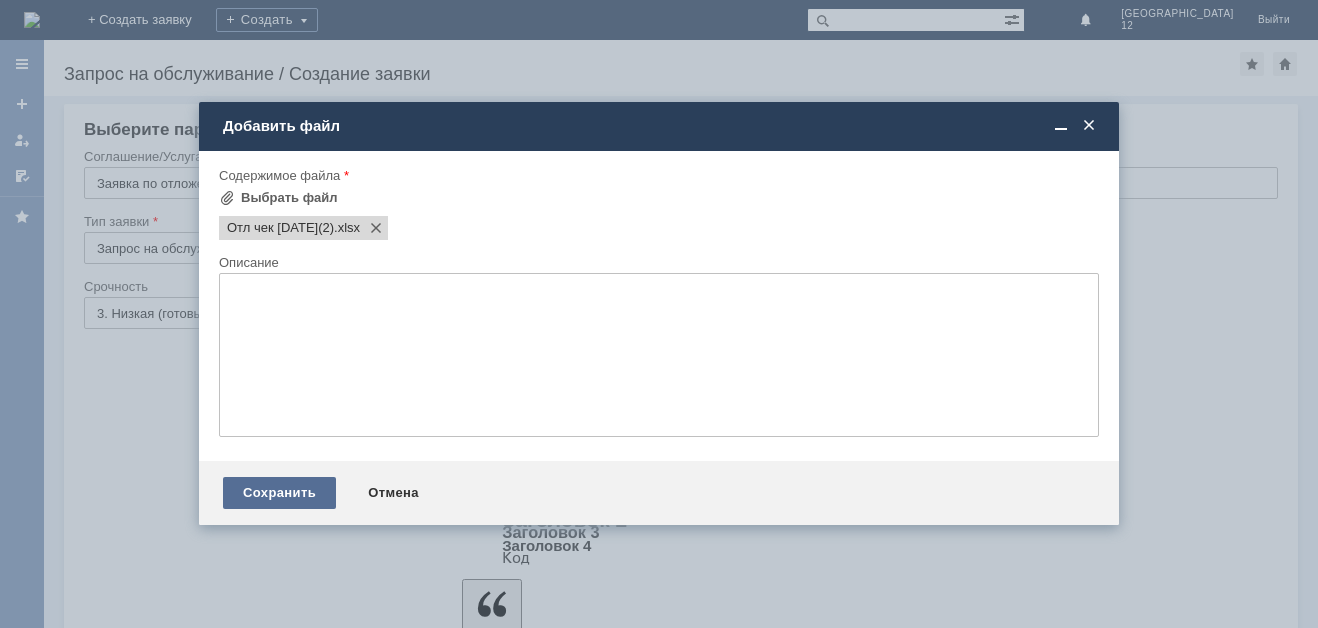 click on "Сохранить" at bounding box center [279, 493] 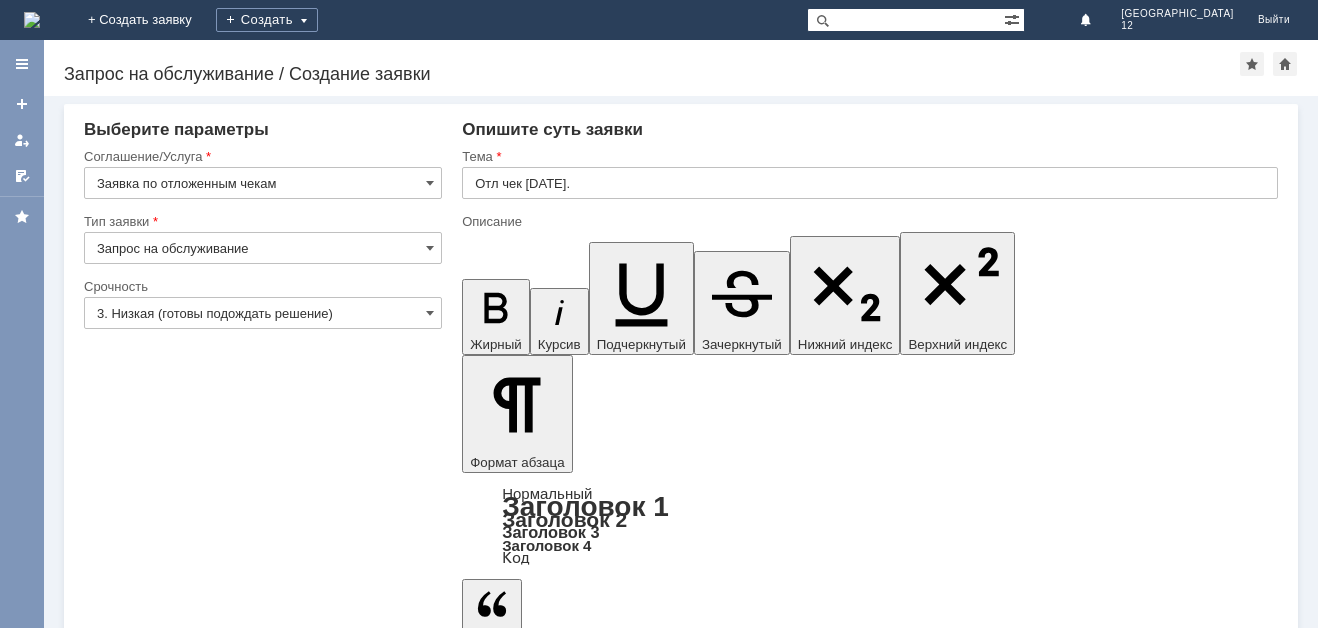 click on "Сохранить" at bounding box center (144, 5623) 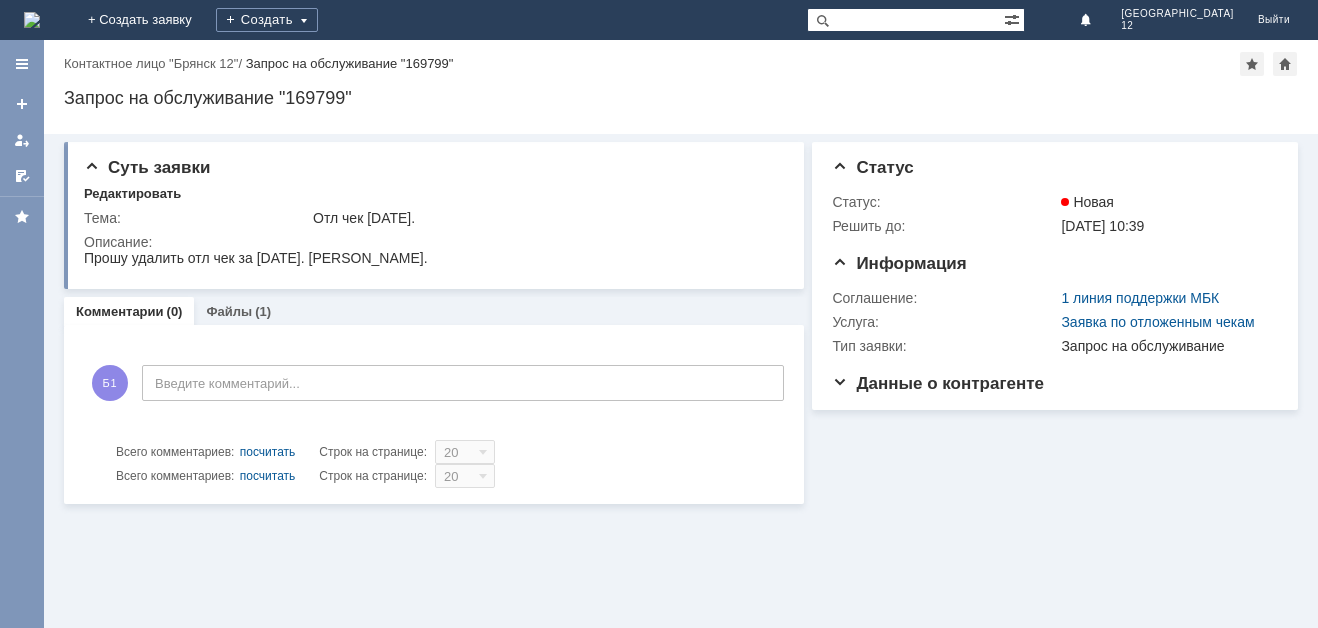 scroll, scrollTop: 0, scrollLeft: 0, axis: both 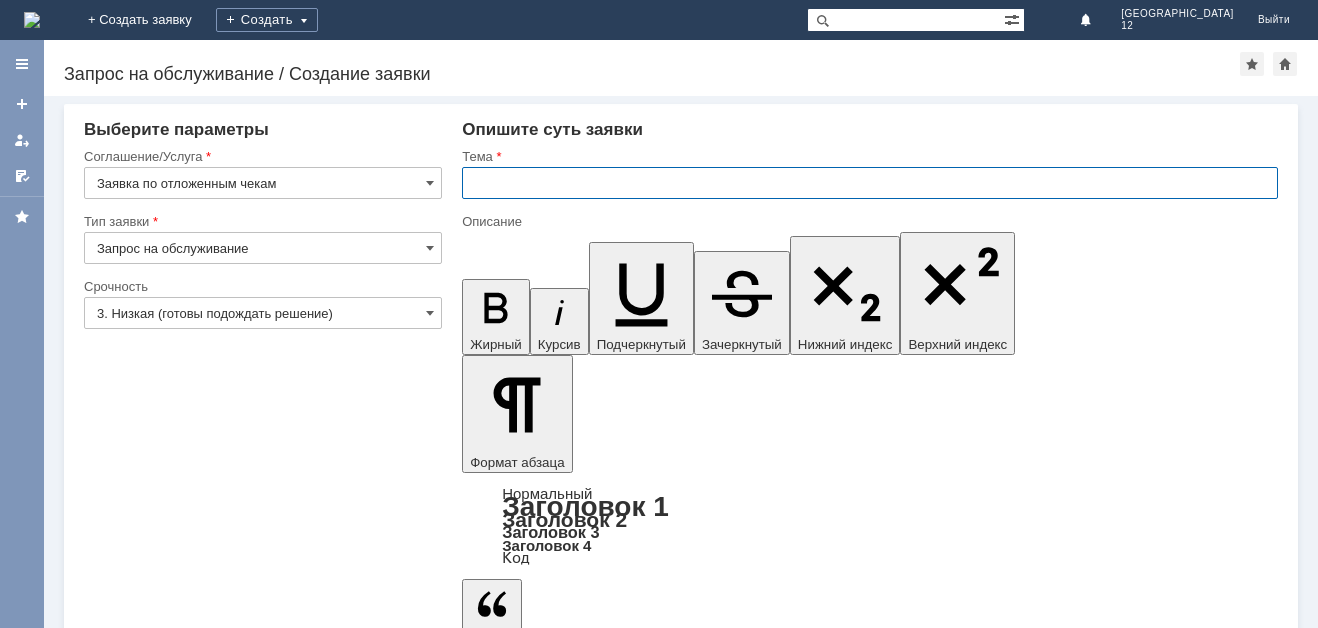 click at bounding box center (870, 183) 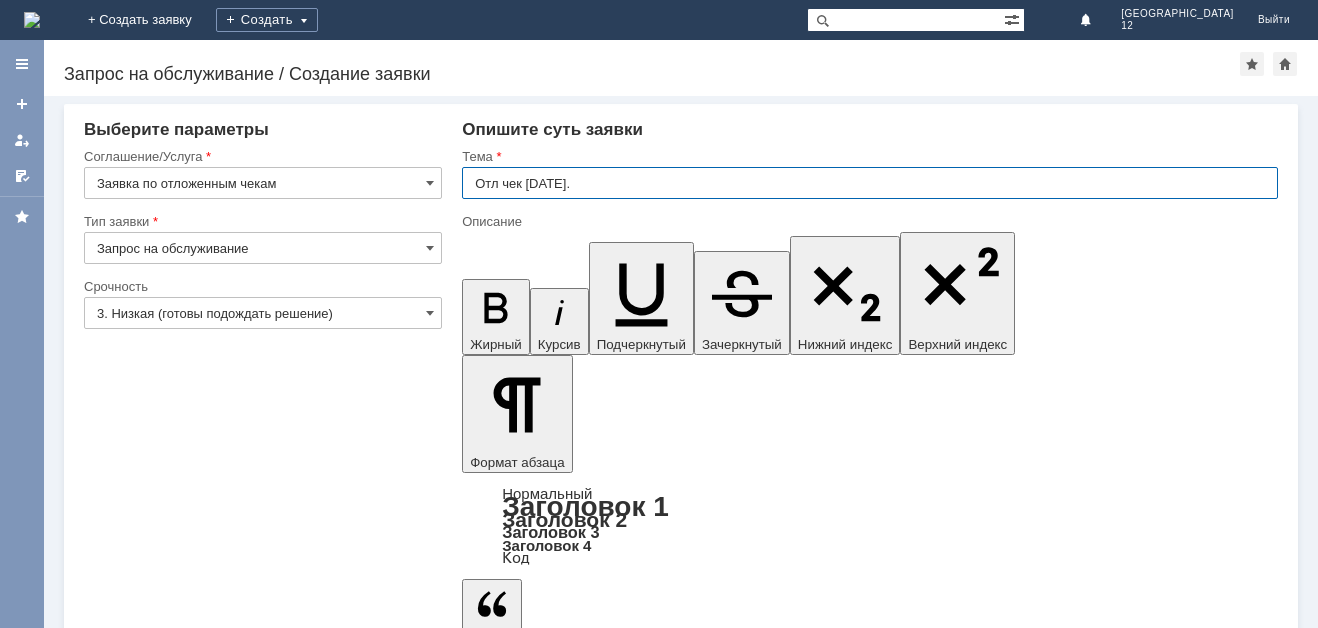type on "Отл чек [DATE]." 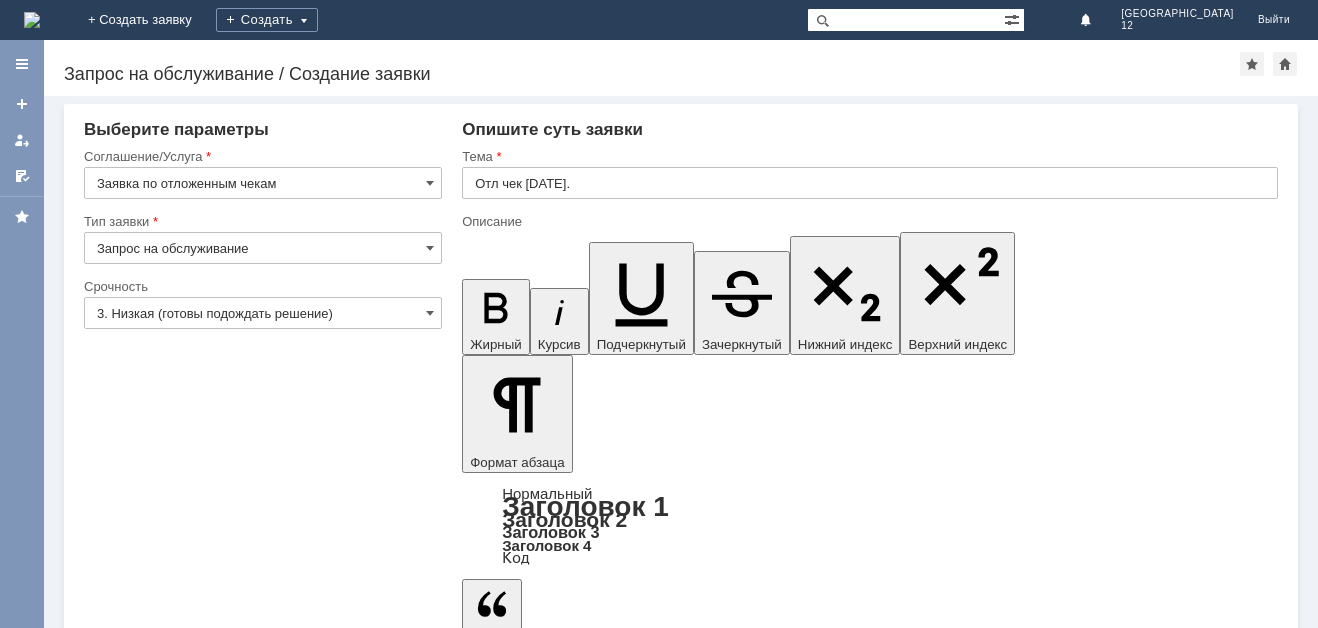 type 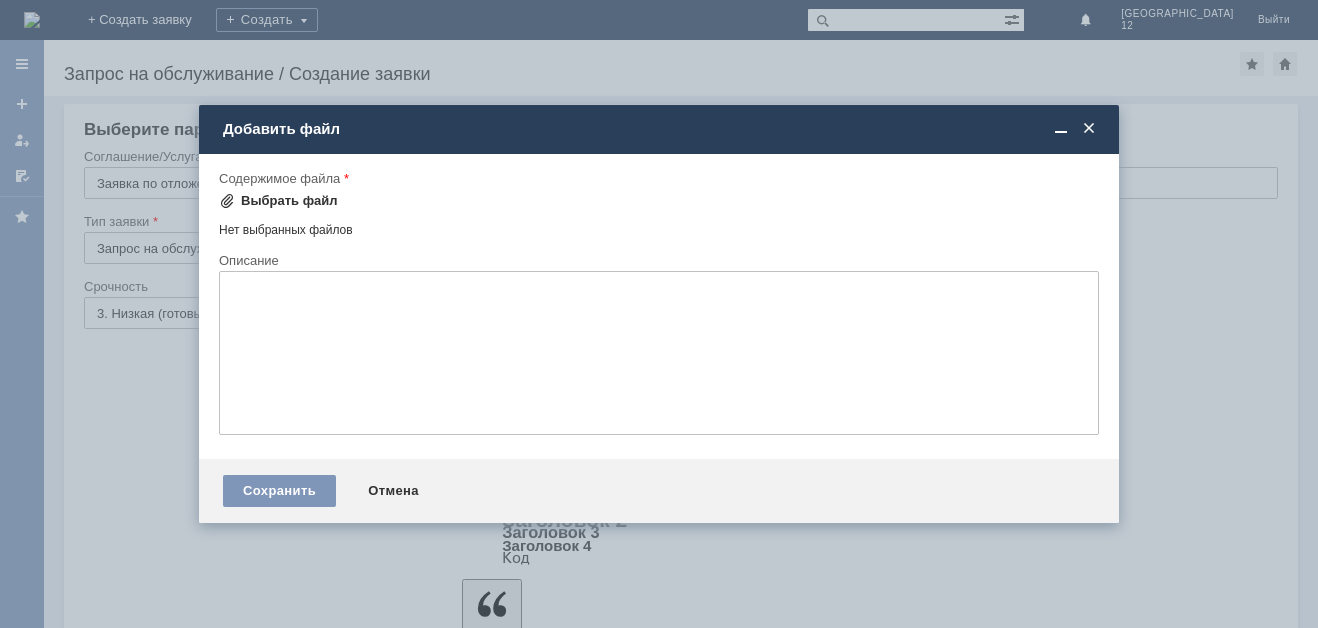 click on "Выбрать файл" at bounding box center [289, 201] 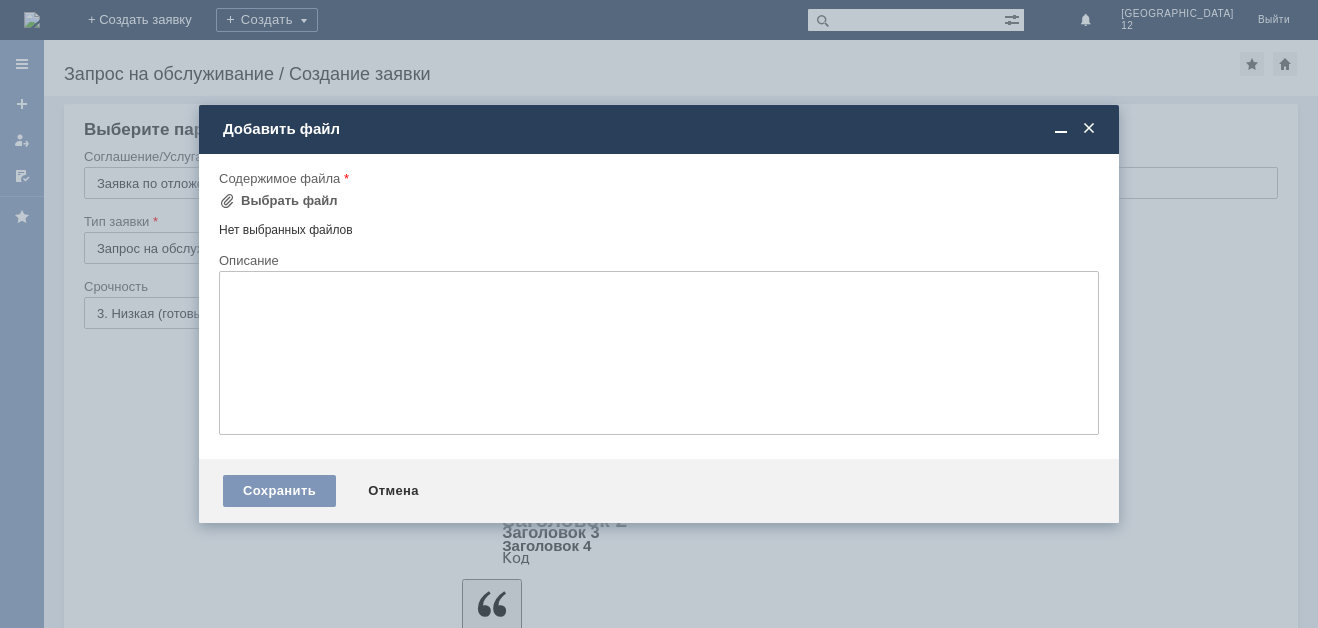 scroll, scrollTop: 0, scrollLeft: 0, axis: both 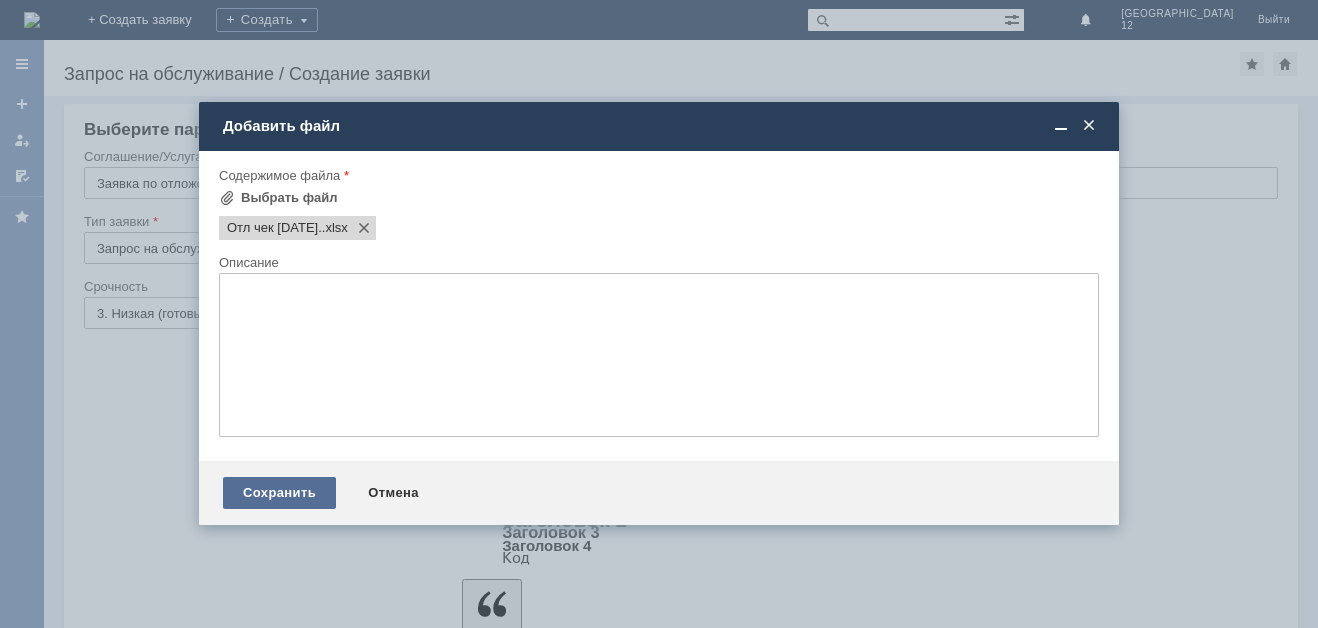 click on "Сохранить" at bounding box center [279, 493] 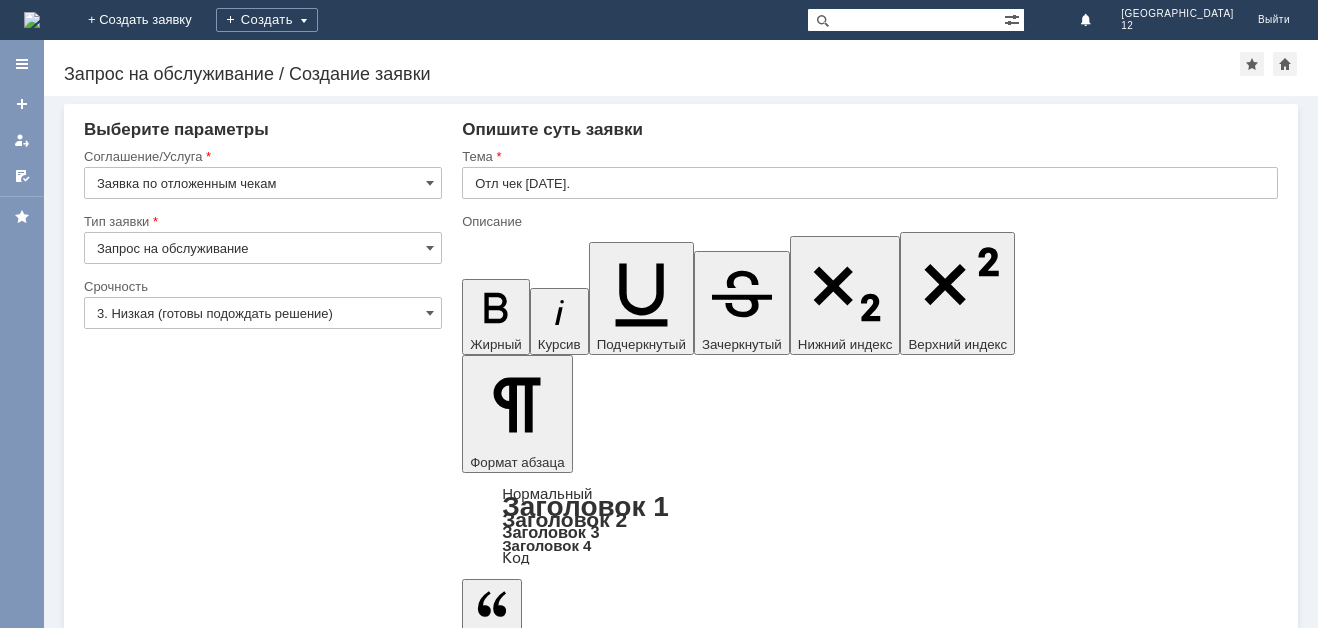 click on "Сохранить" at bounding box center (144, 5623) 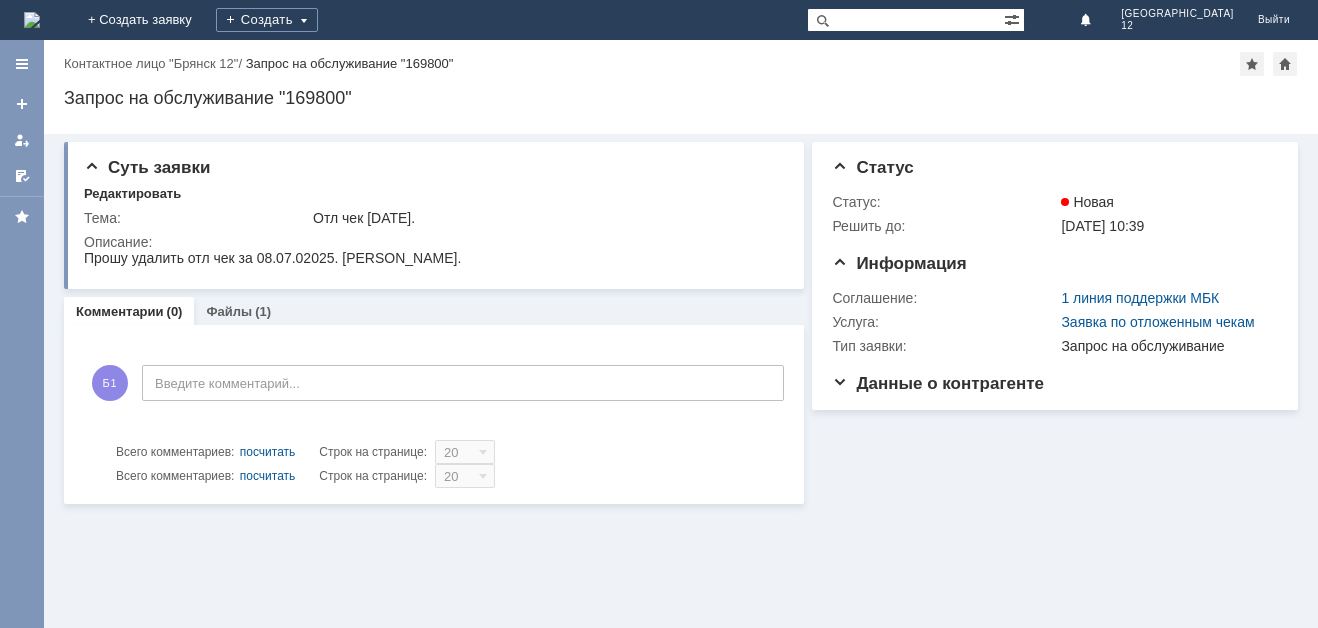 scroll, scrollTop: 0, scrollLeft: 0, axis: both 